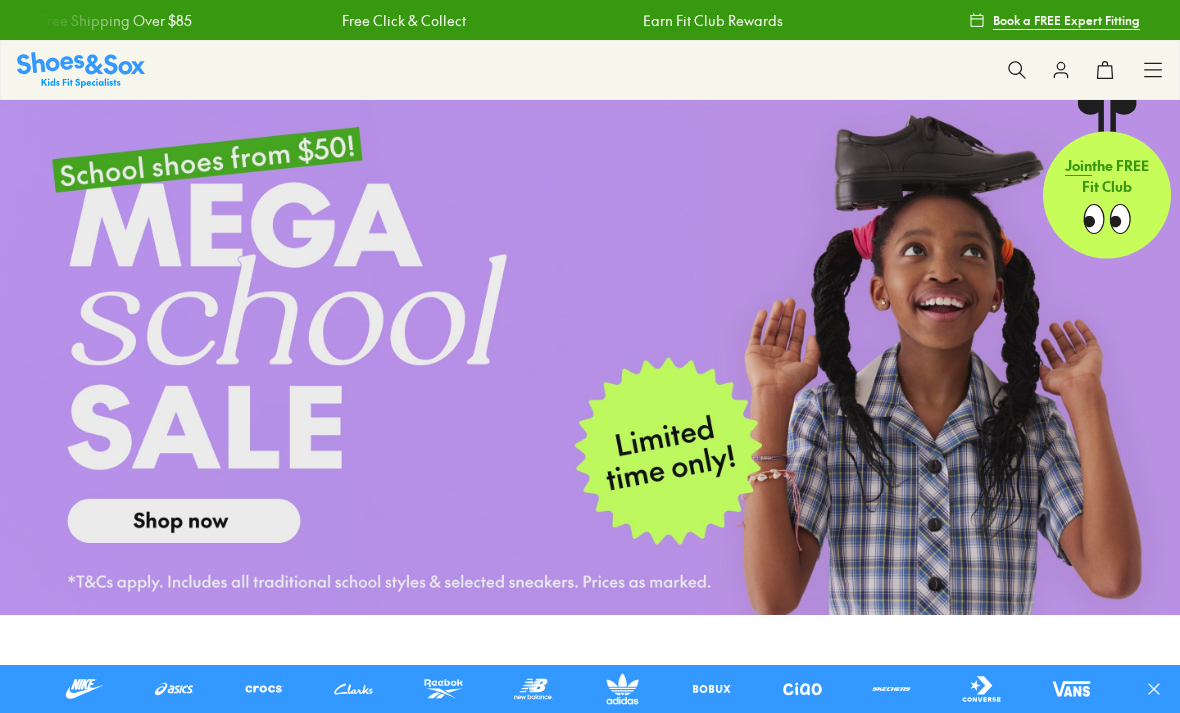 scroll, scrollTop: 0, scrollLeft: 0, axis: both 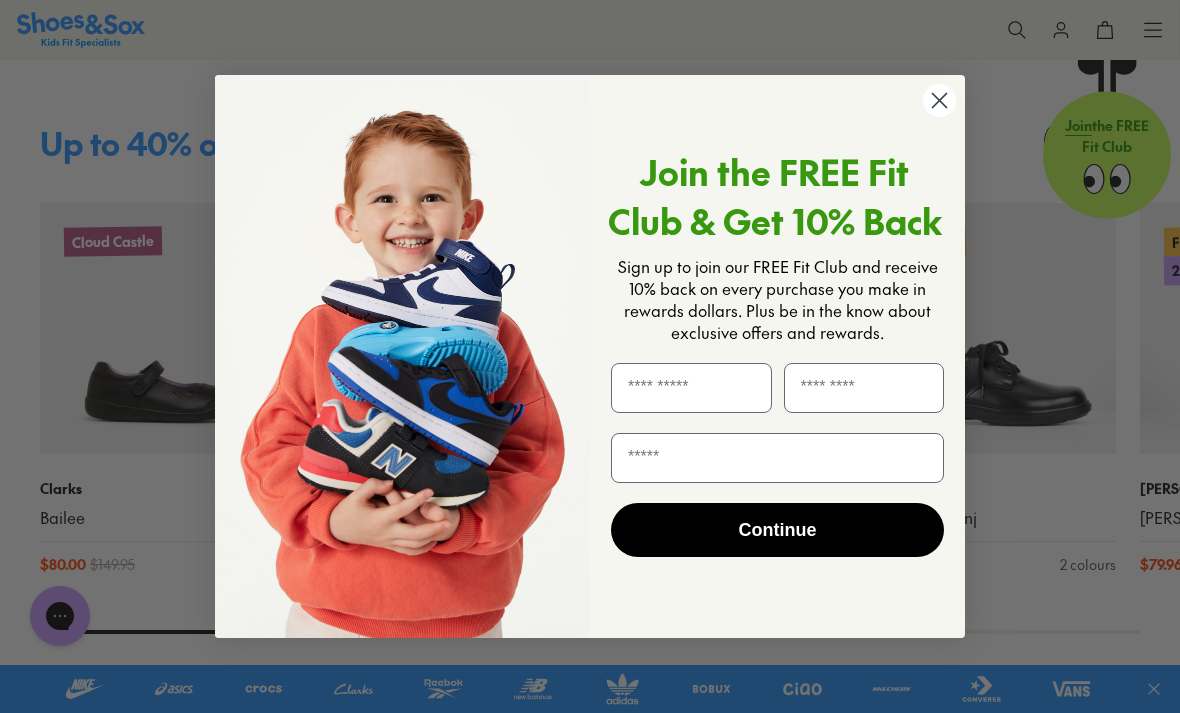 click 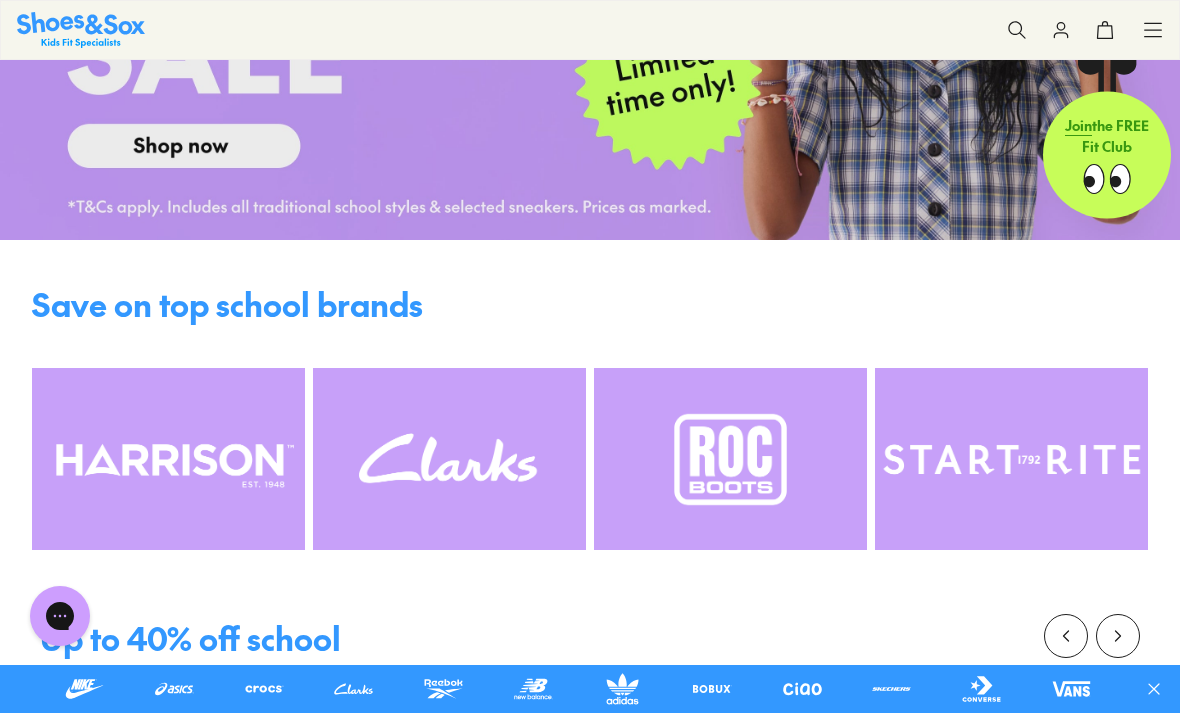 scroll, scrollTop: 0, scrollLeft: 0, axis: both 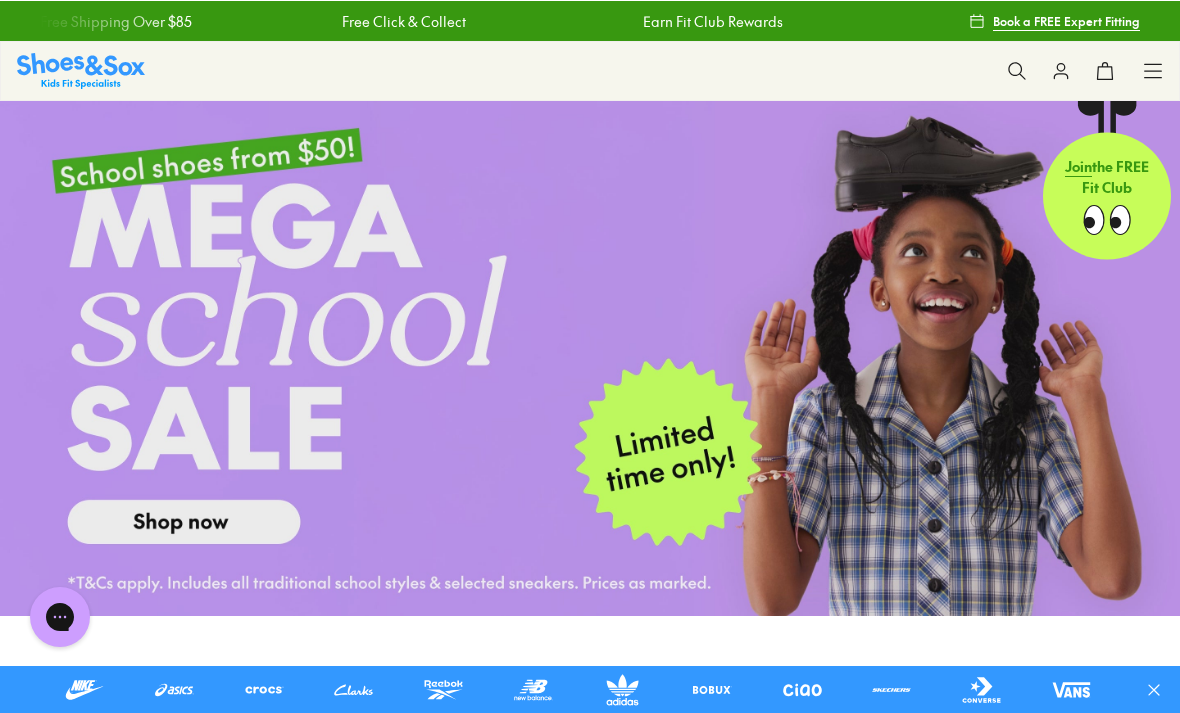 click 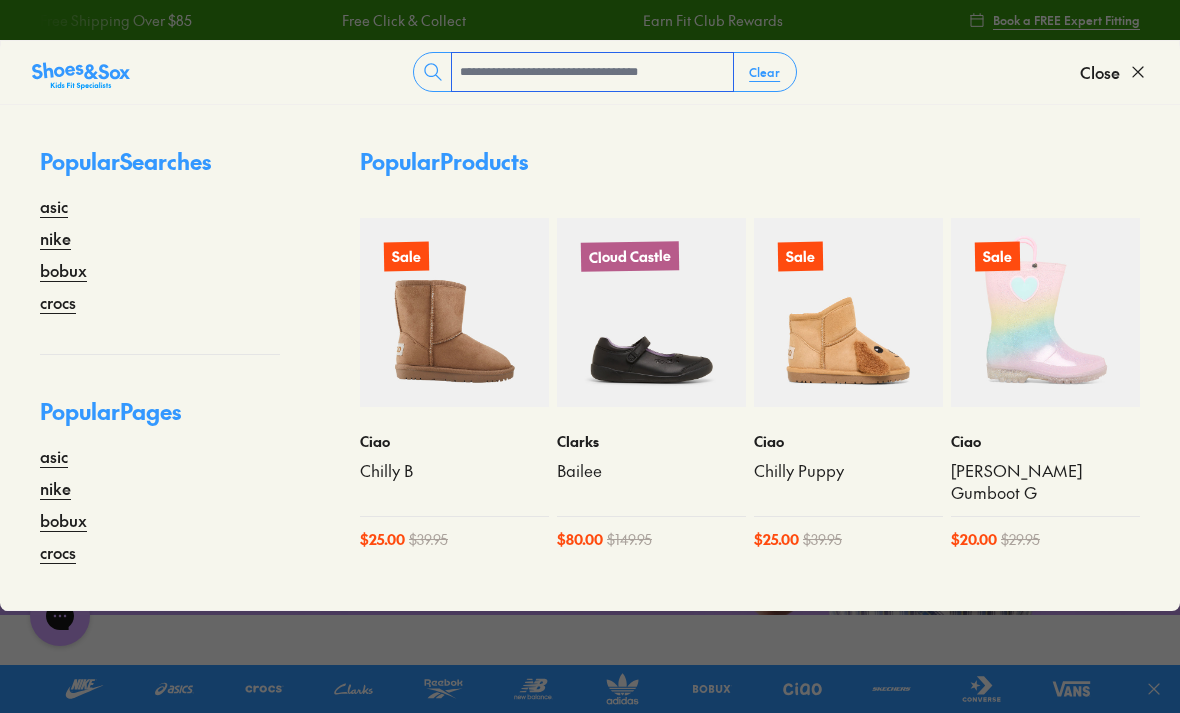 click at bounding box center [592, 72] 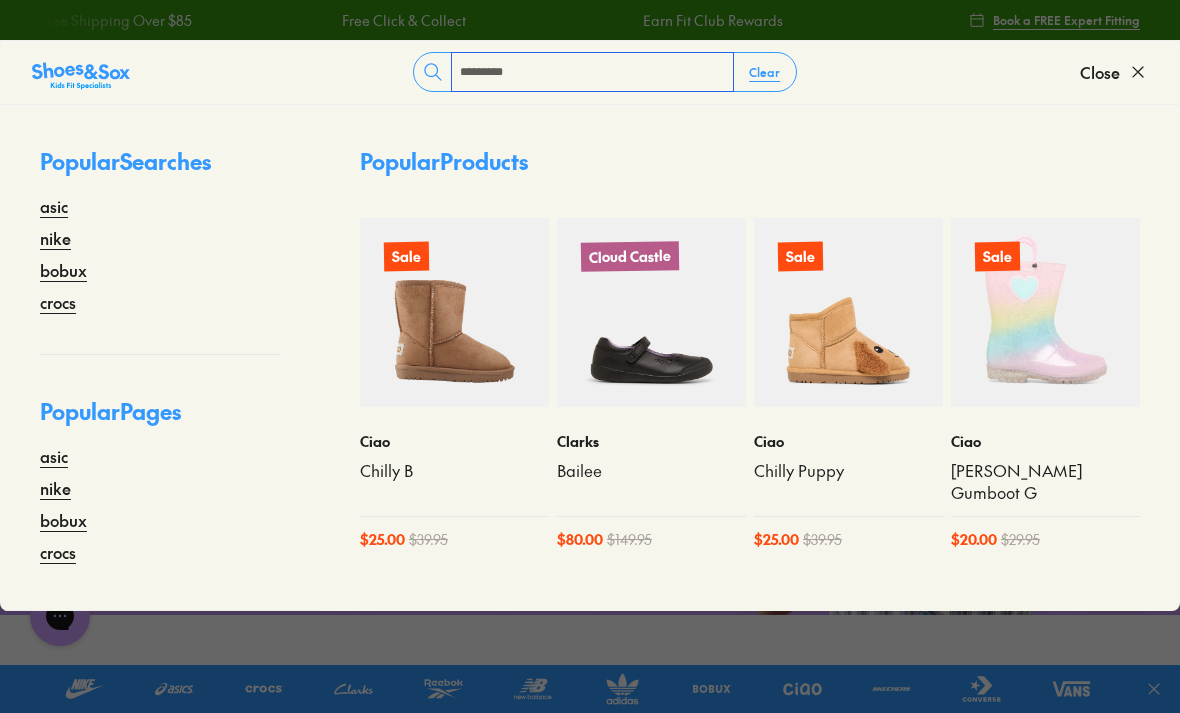 type on "*********" 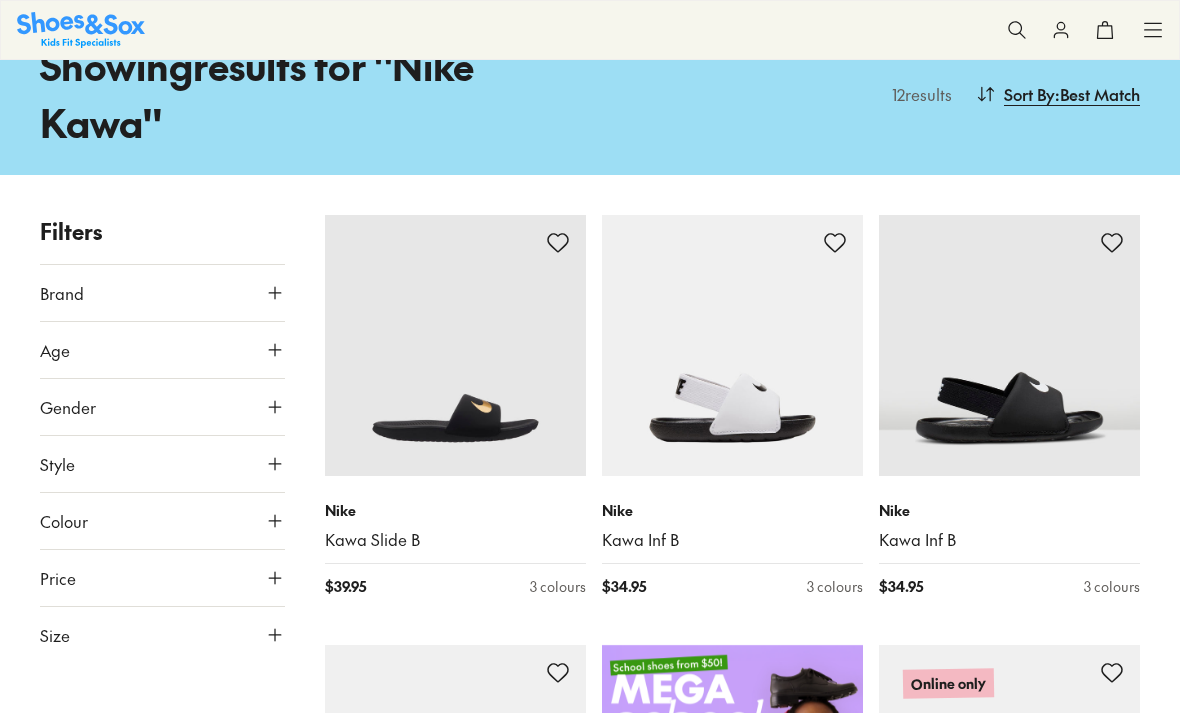 scroll, scrollTop: 0, scrollLeft: 0, axis: both 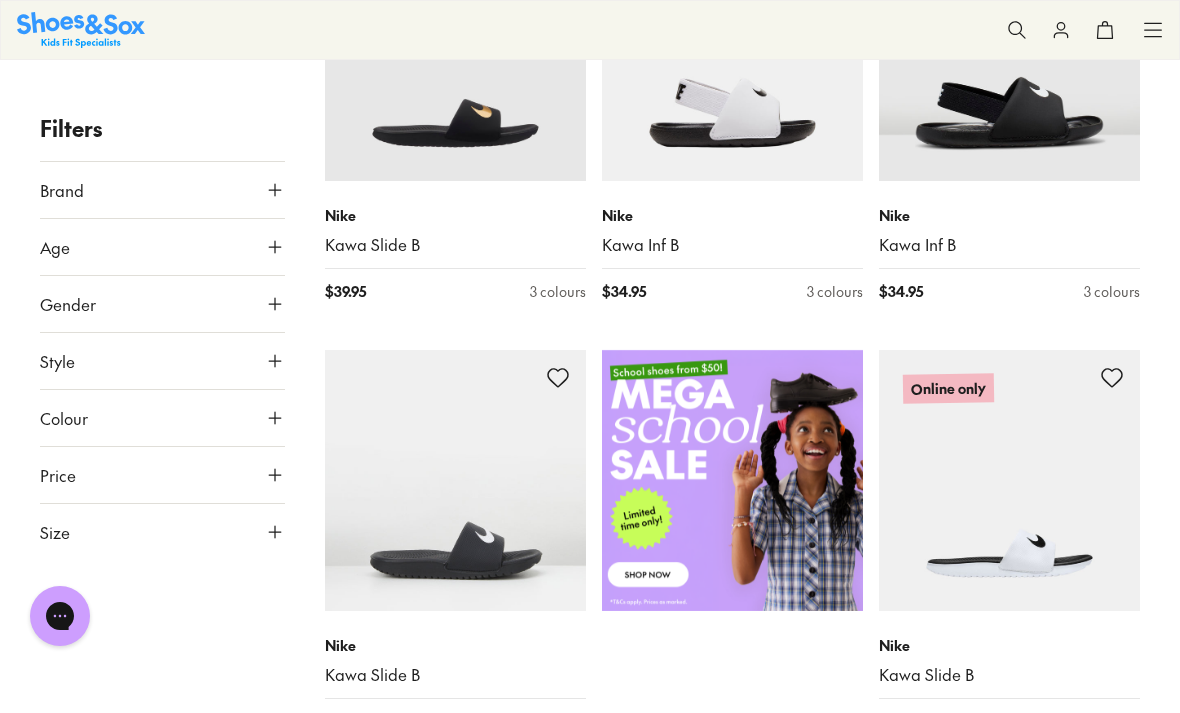 click at bounding box center [455, 50] 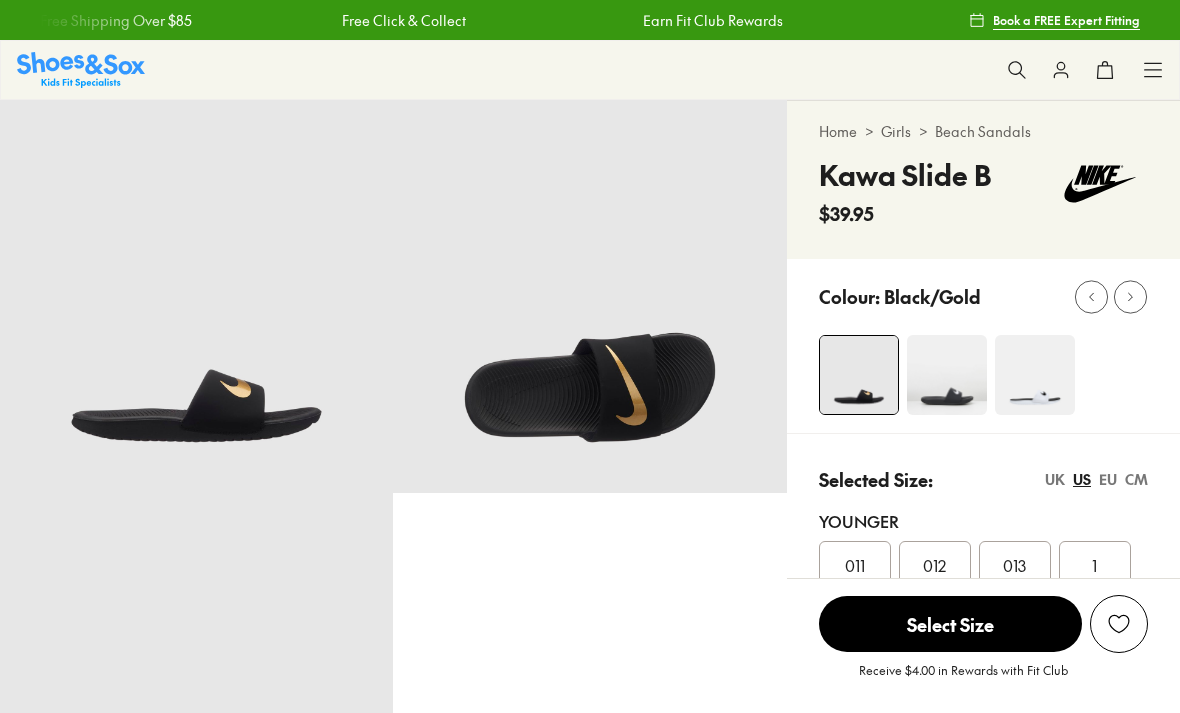 scroll, scrollTop: 0, scrollLeft: 0, axis: both 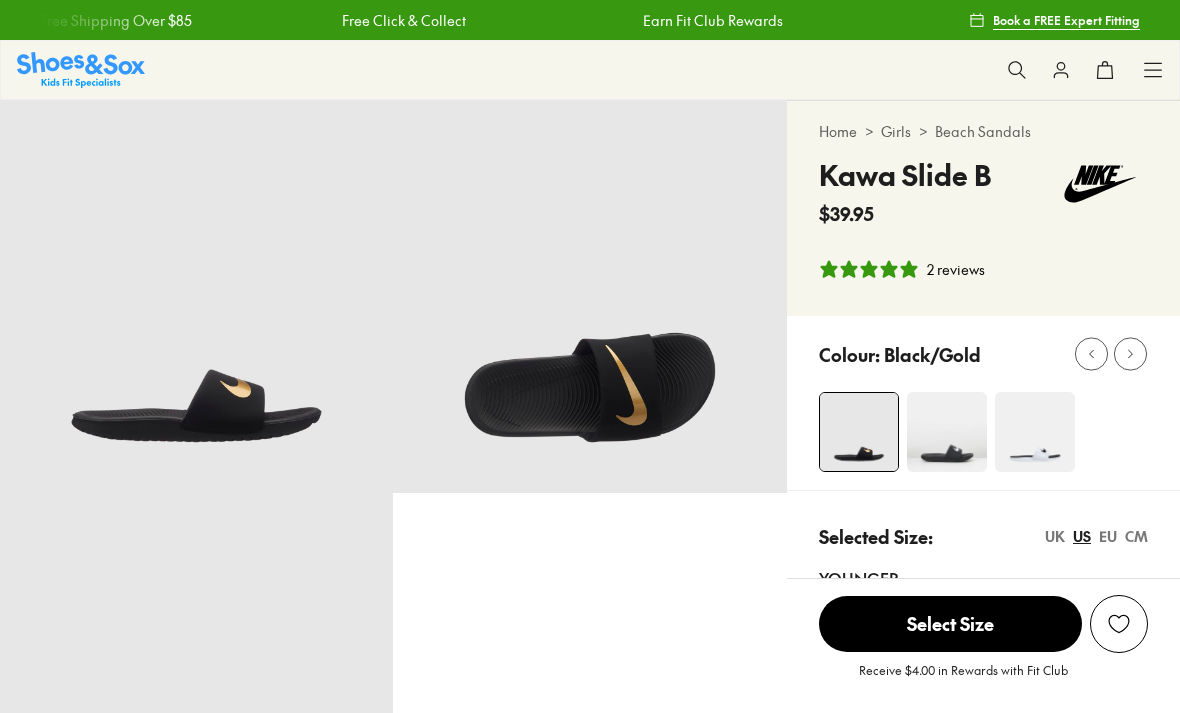 select on "*" 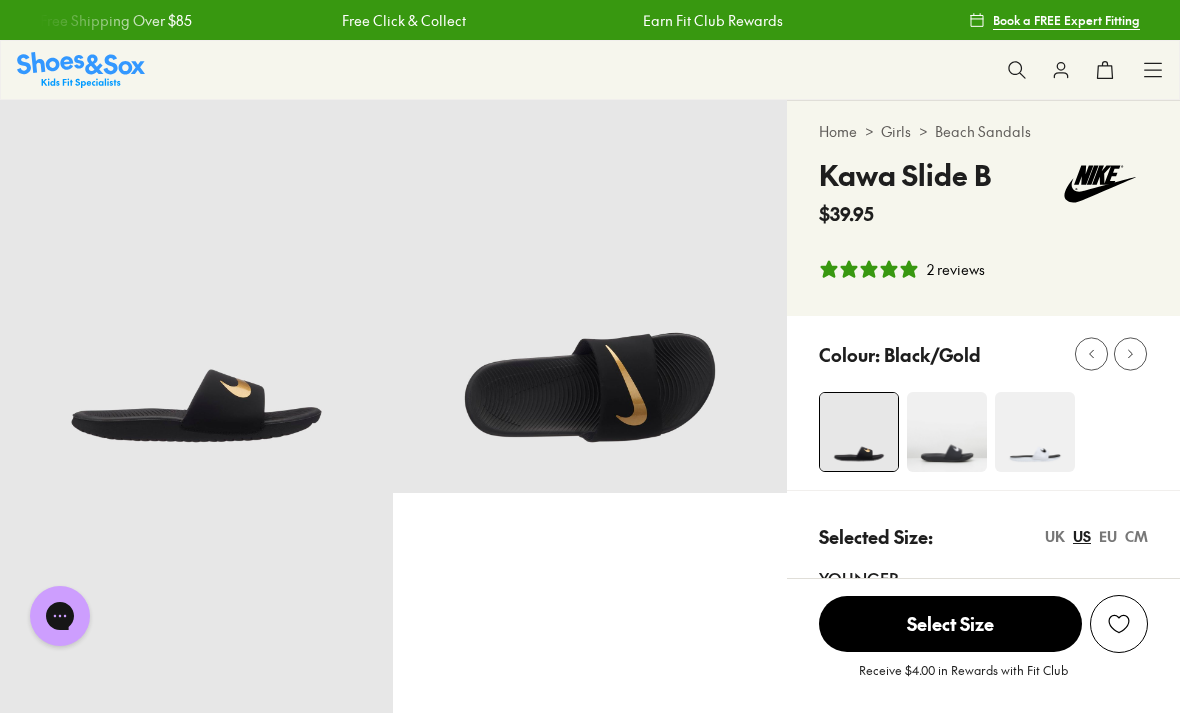 scroll, scrollTop: 0, scrollLeft: 0, axis: both 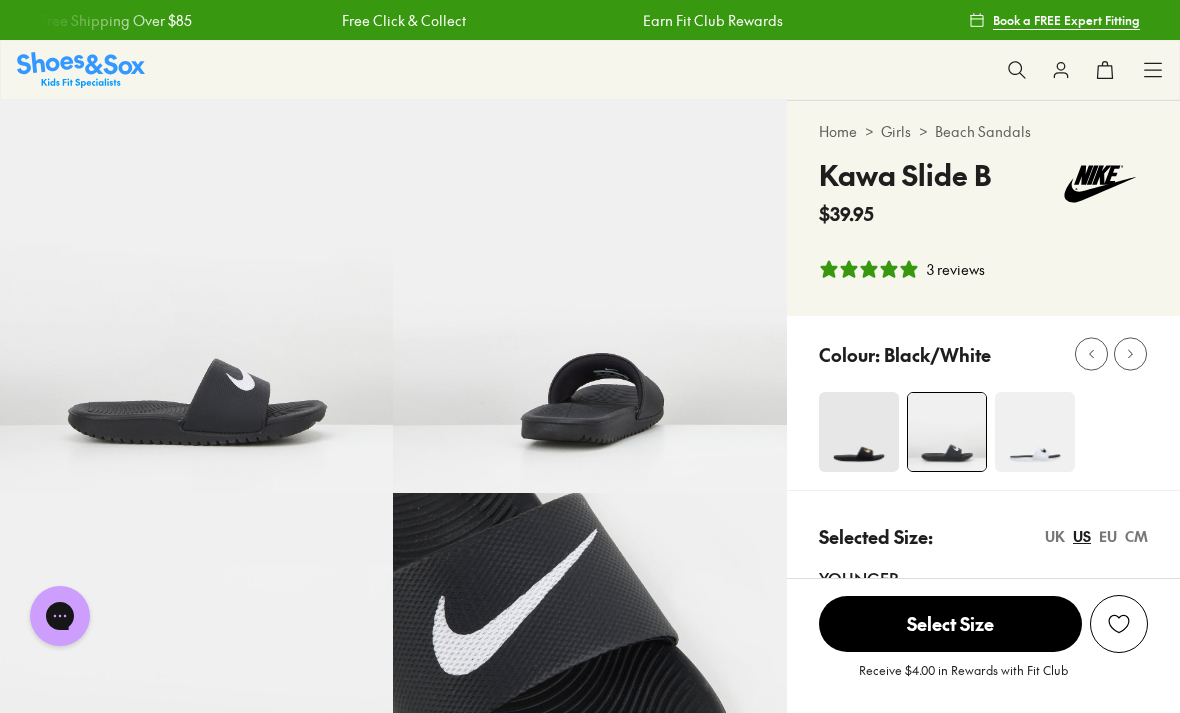 select on "*" 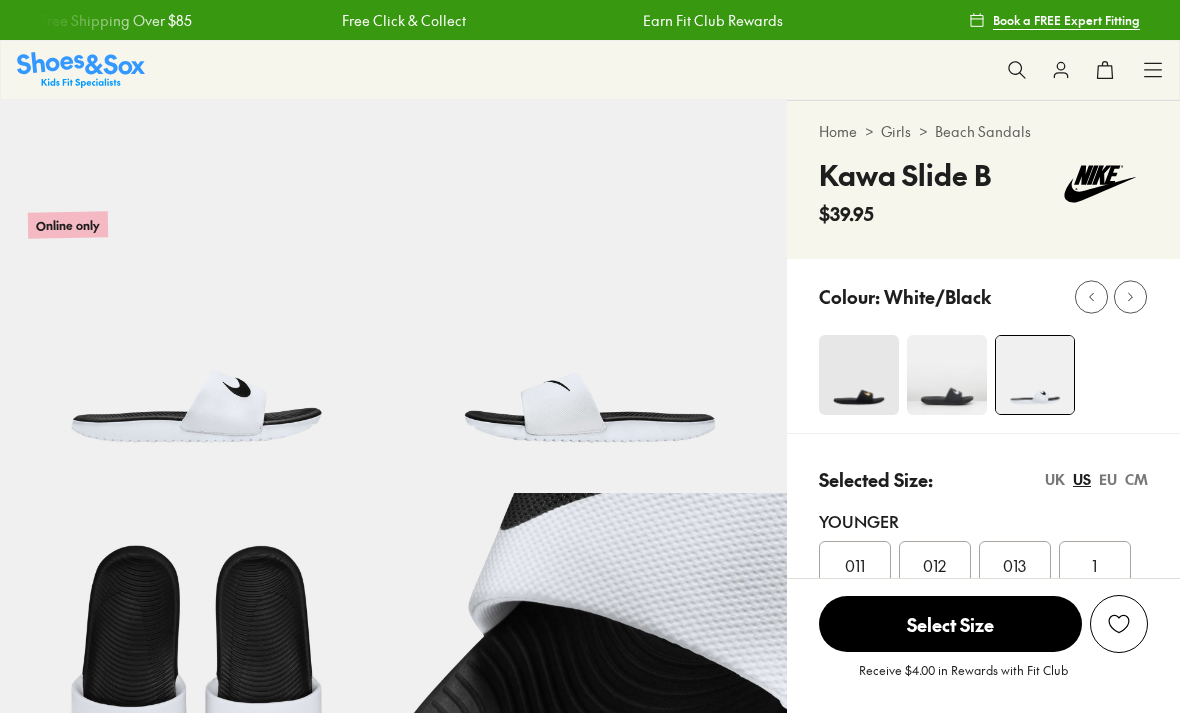 scroll, scrollTop: 0, scrollLeft: 0, axis: both 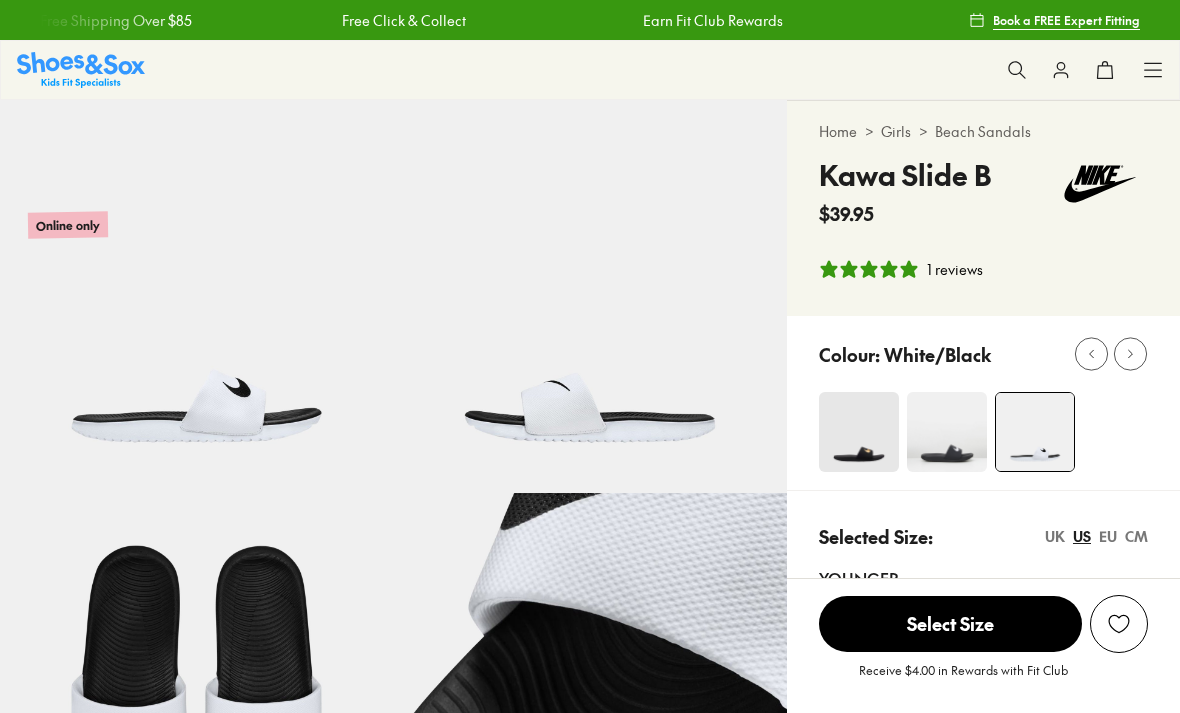 select on "*" 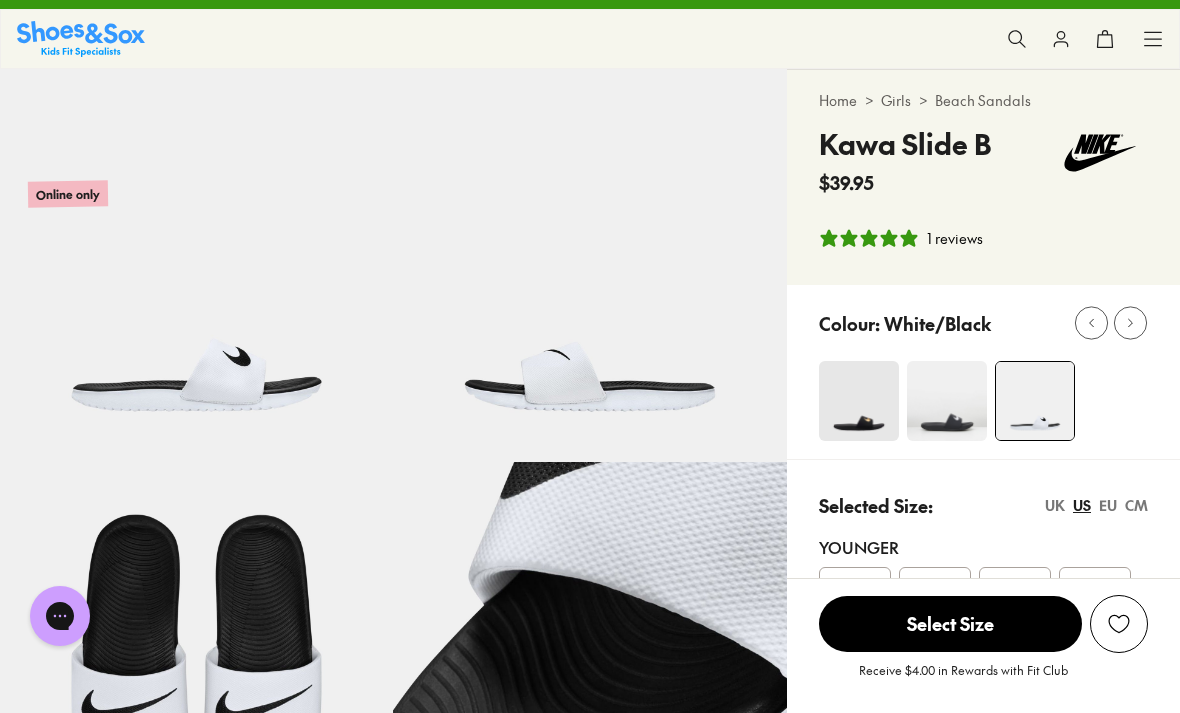 scroll, scrollTop: 32, scrollLeft: 0, axis: vertical 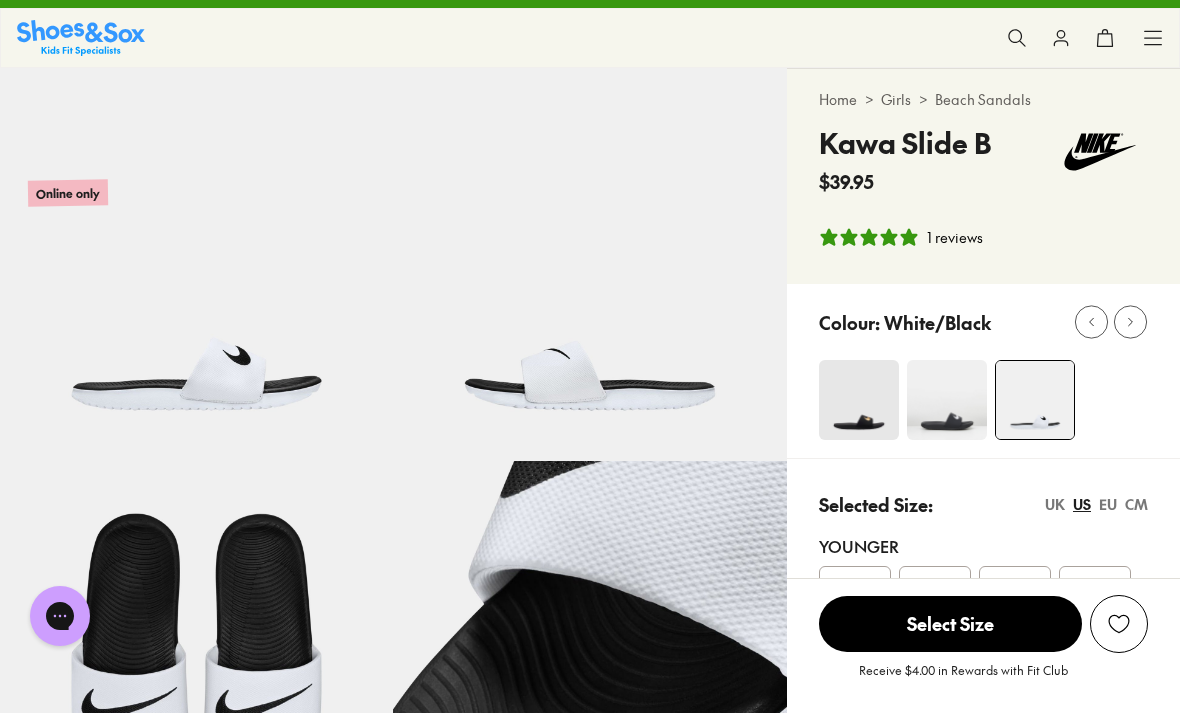 click at bounding box center [947, 400] 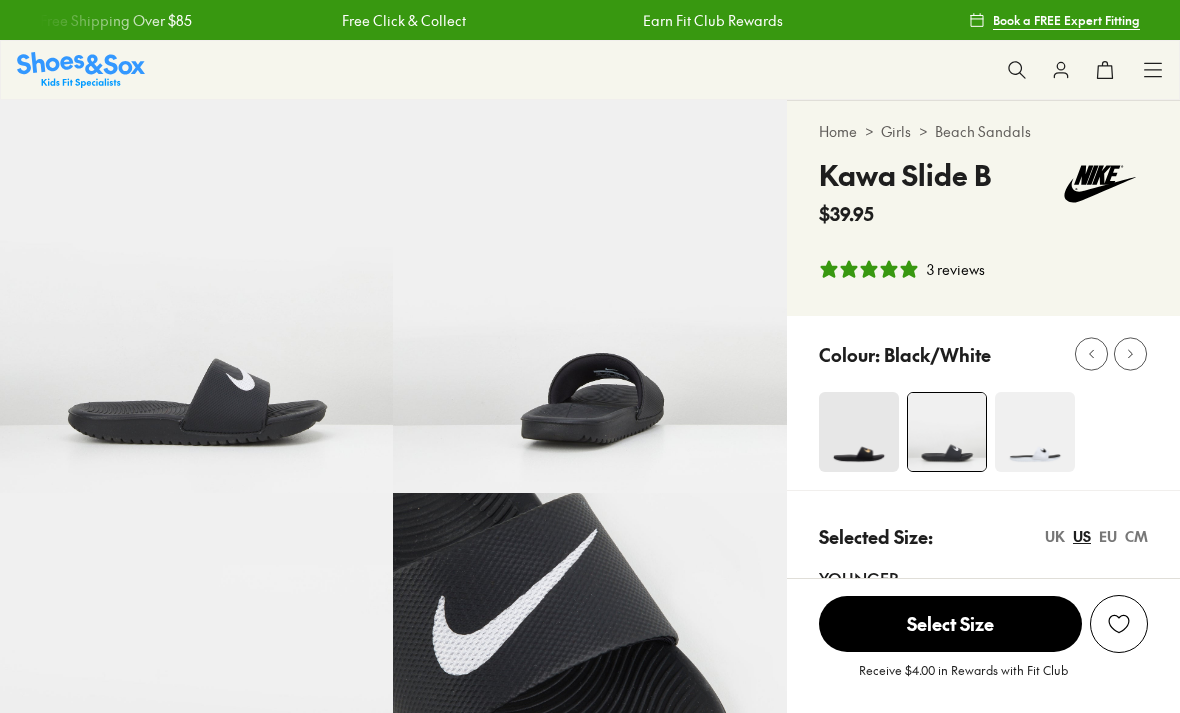 select on "*" 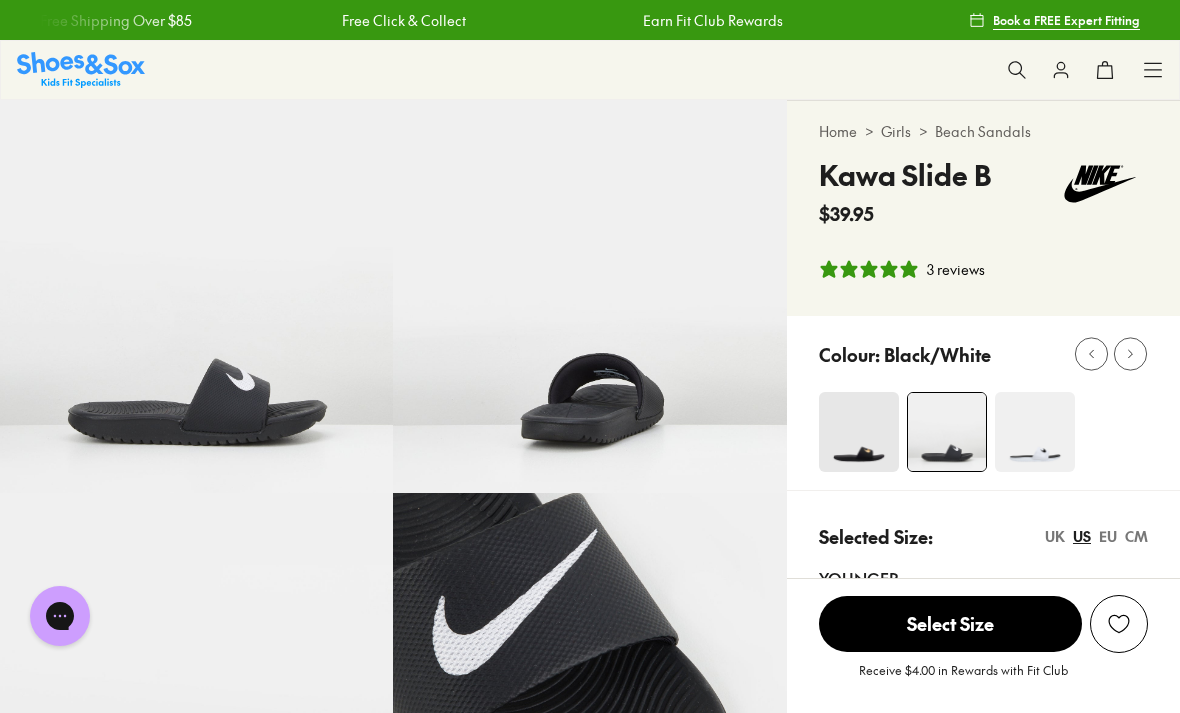 scroll, scrollTop: 0, scrollLeft: 0, axis: both 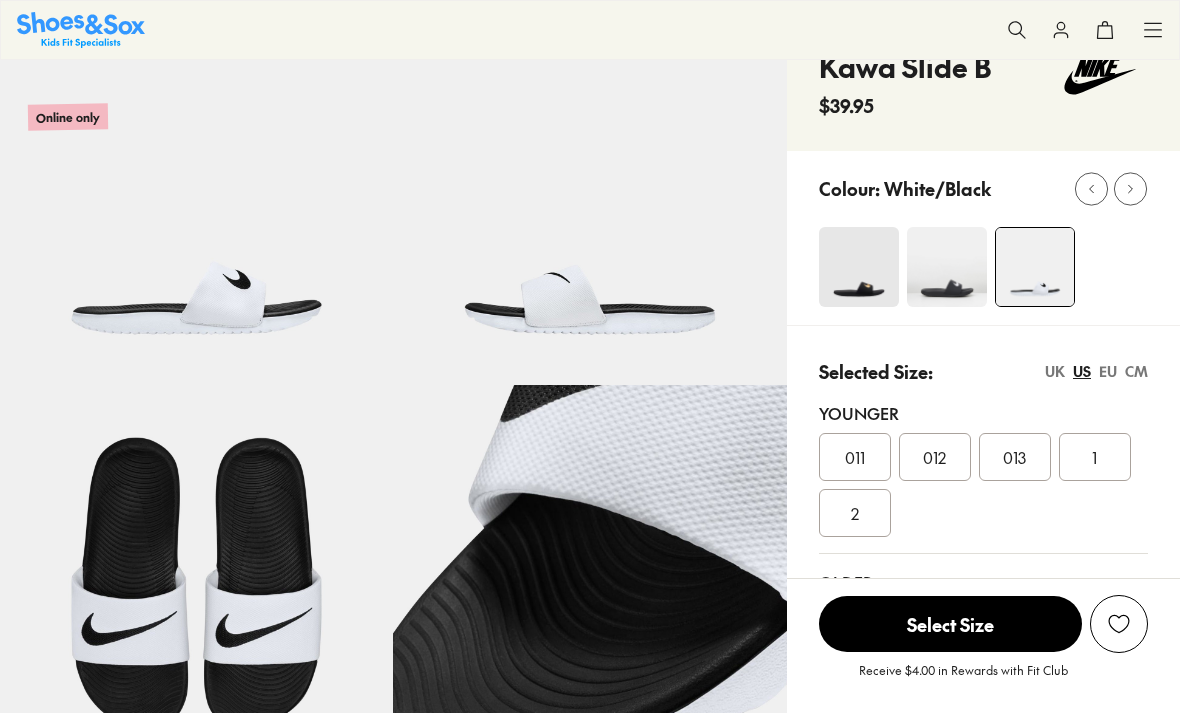 select on "*" 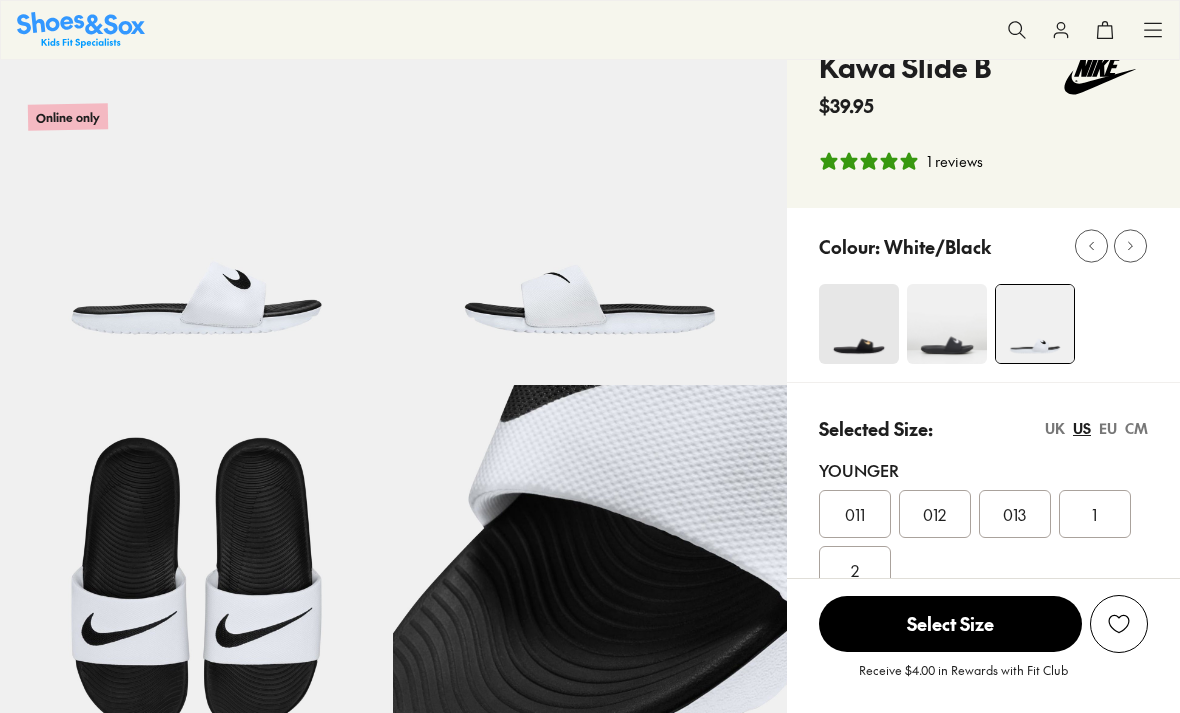 scroll, scrollTop: 128, scrollLeft: 0, axis: vertical 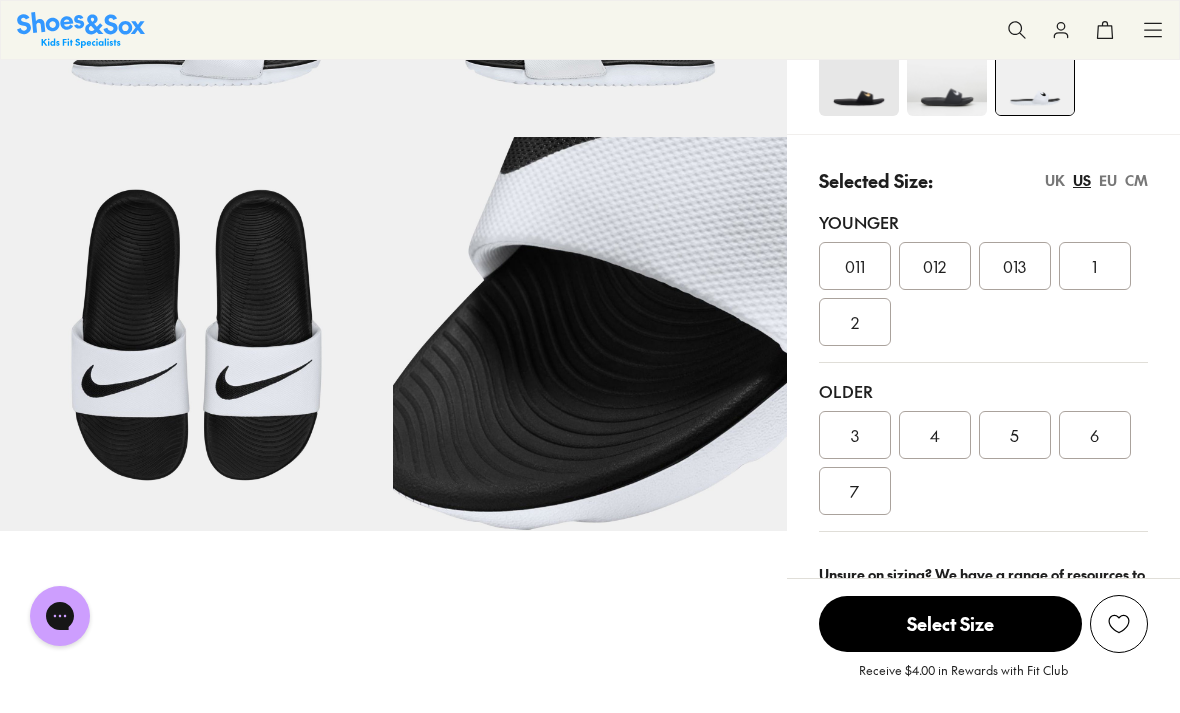 click on "5" at bounding box center (1015, 435) 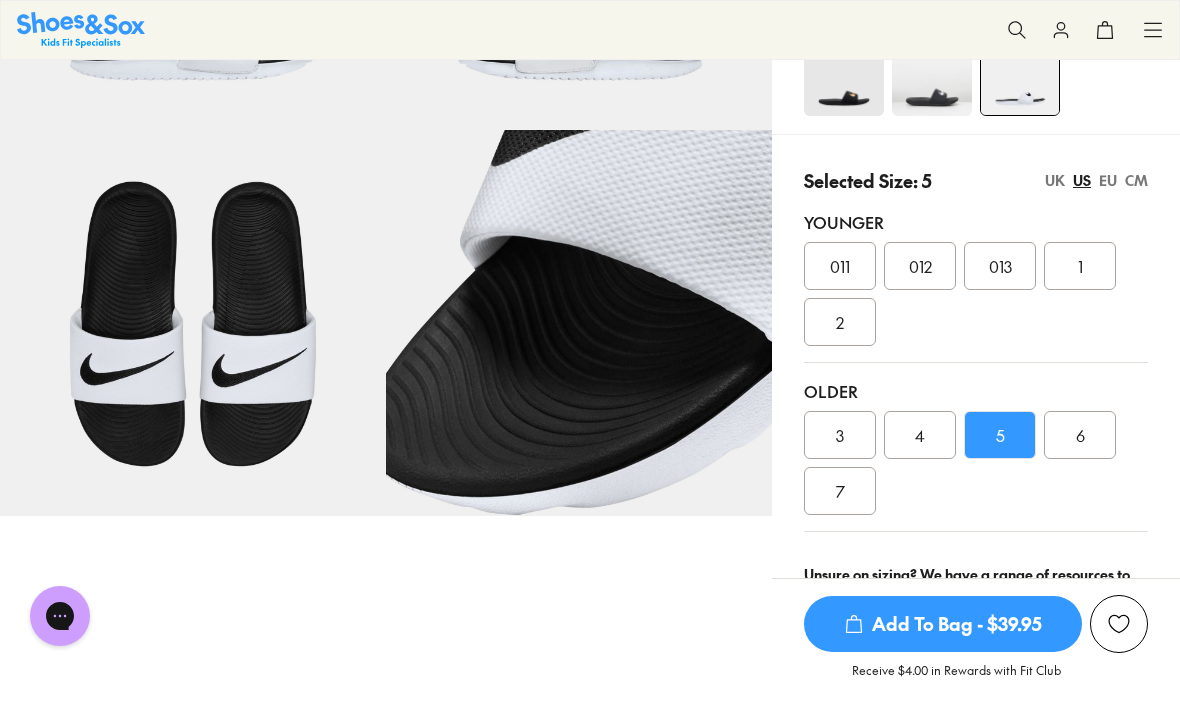 click on "4" at bounding box center (920, 435) 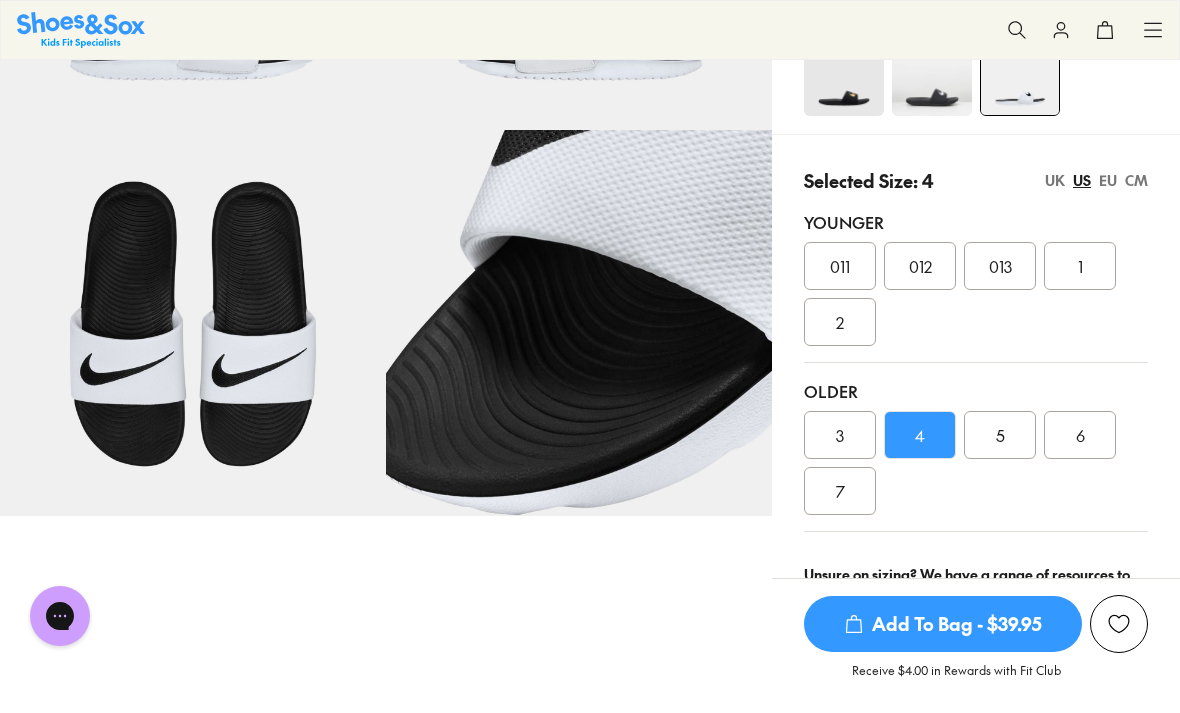 click on "7" at bounding box center (840, 491) 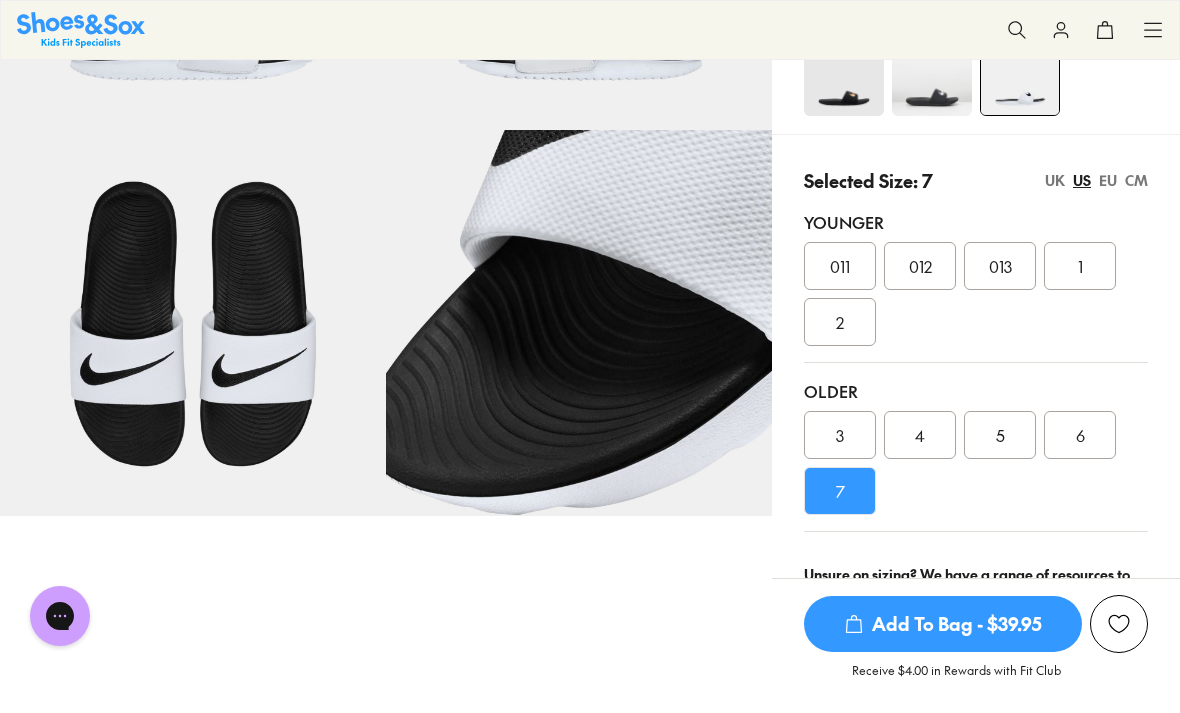click on "011" at bounding box center [840, 266] 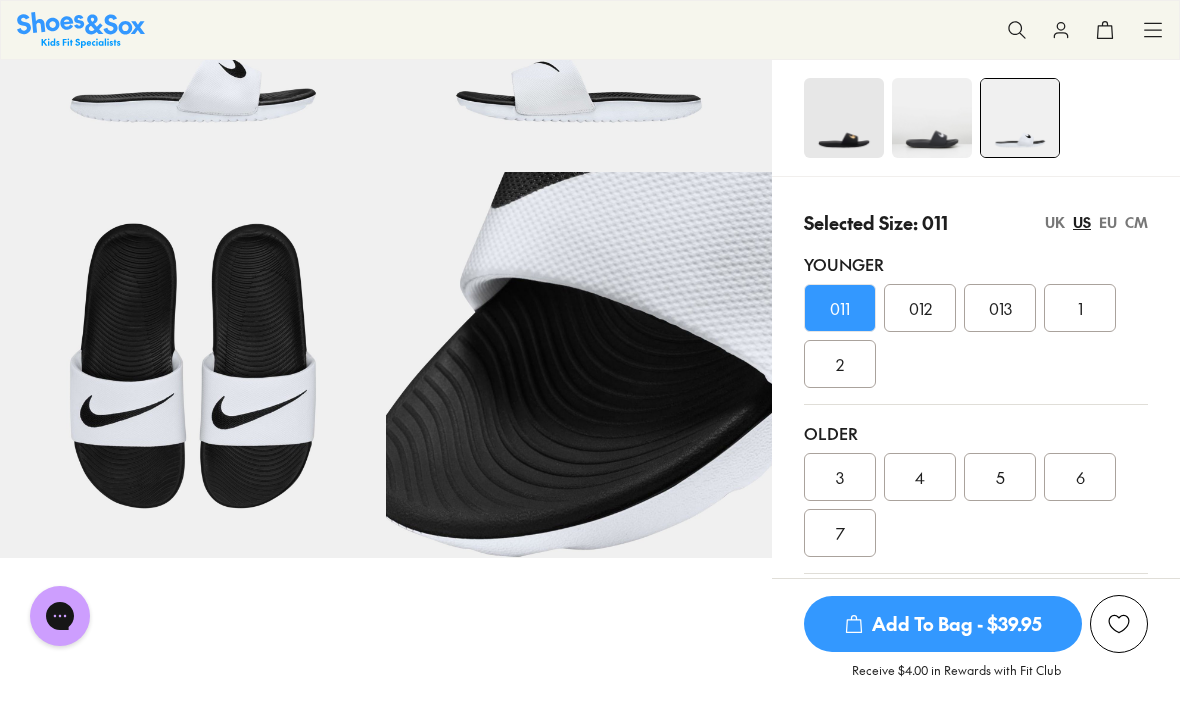 scroll, scrollTop: 289, scrollLeft: 0, axis: vertical 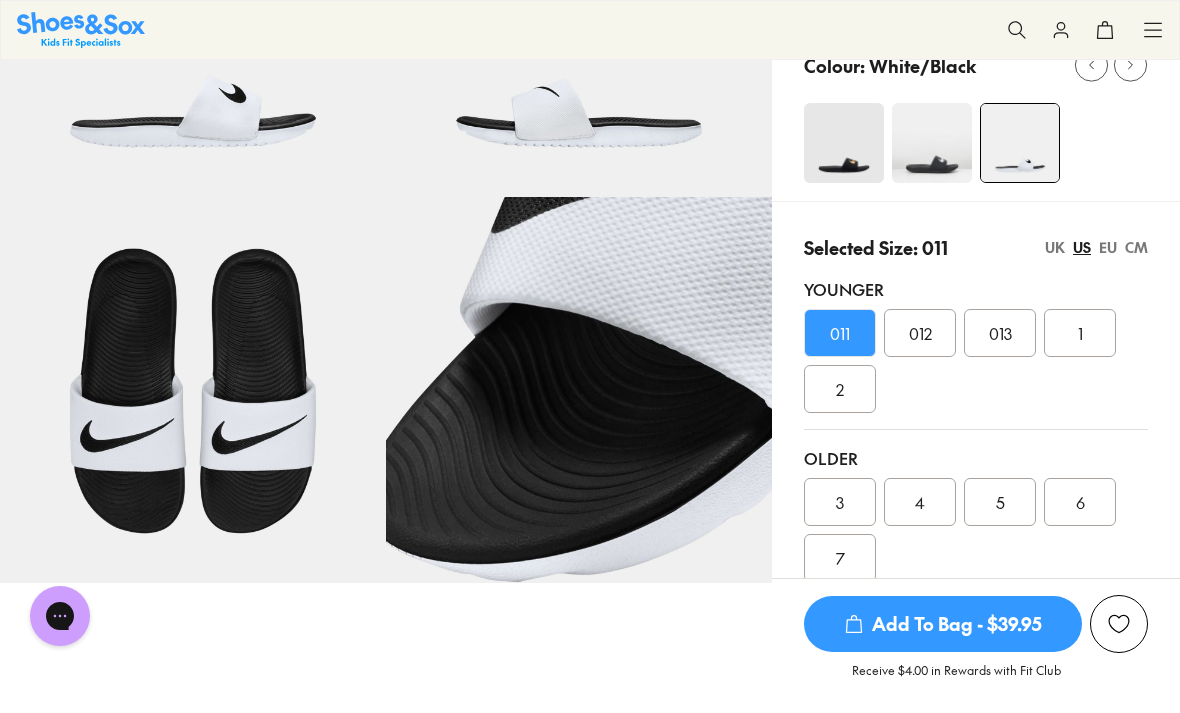 click on "5" at bounding box center [1000, 502] 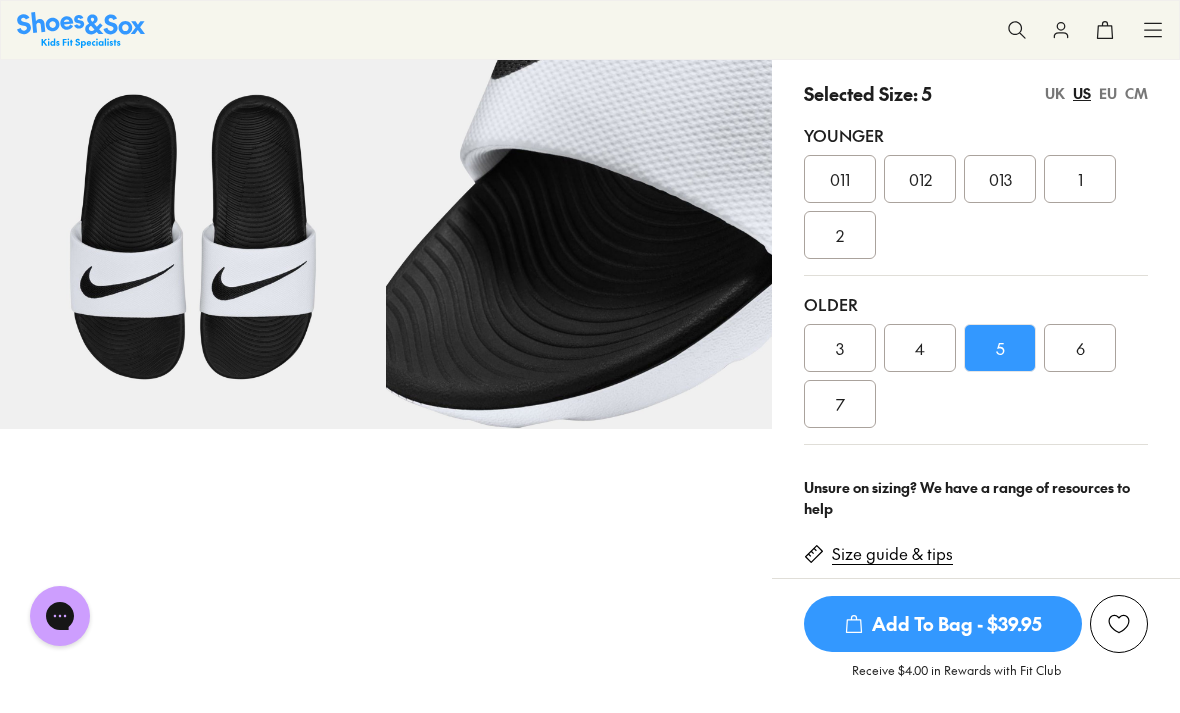 scroll, scrollTop: 425, scrollLeft: 0, axis: vertical 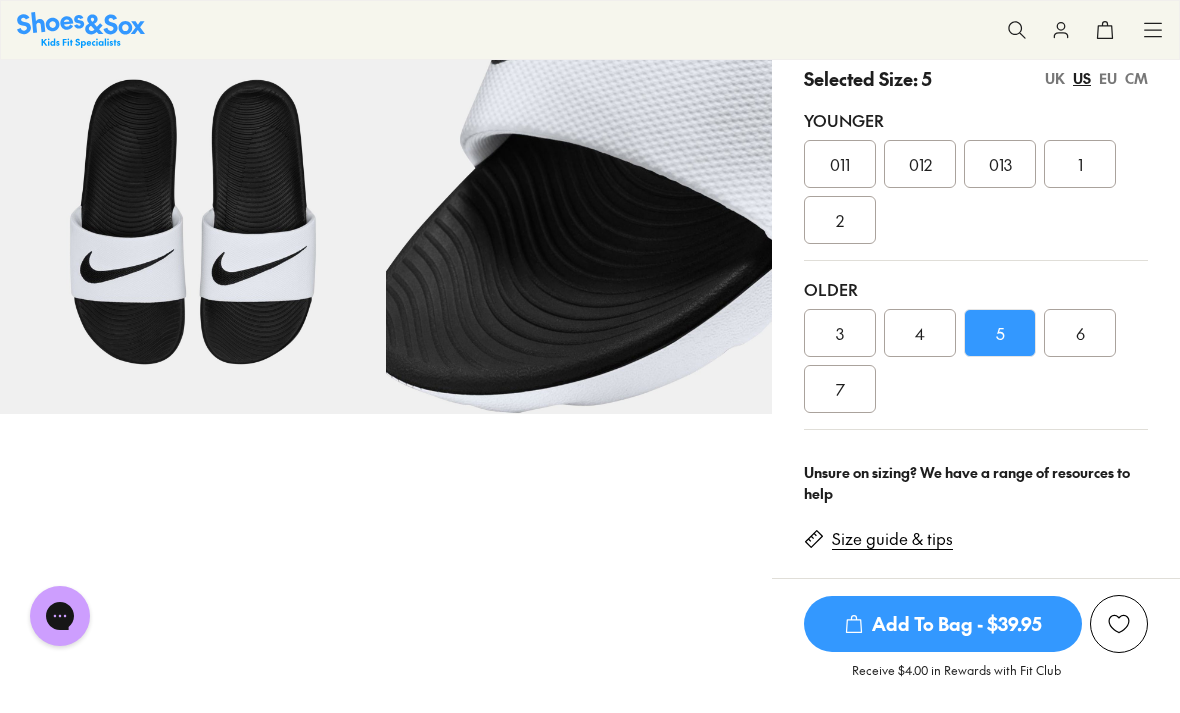 click on "Size guide & tips" at bounding box center [892, 539] 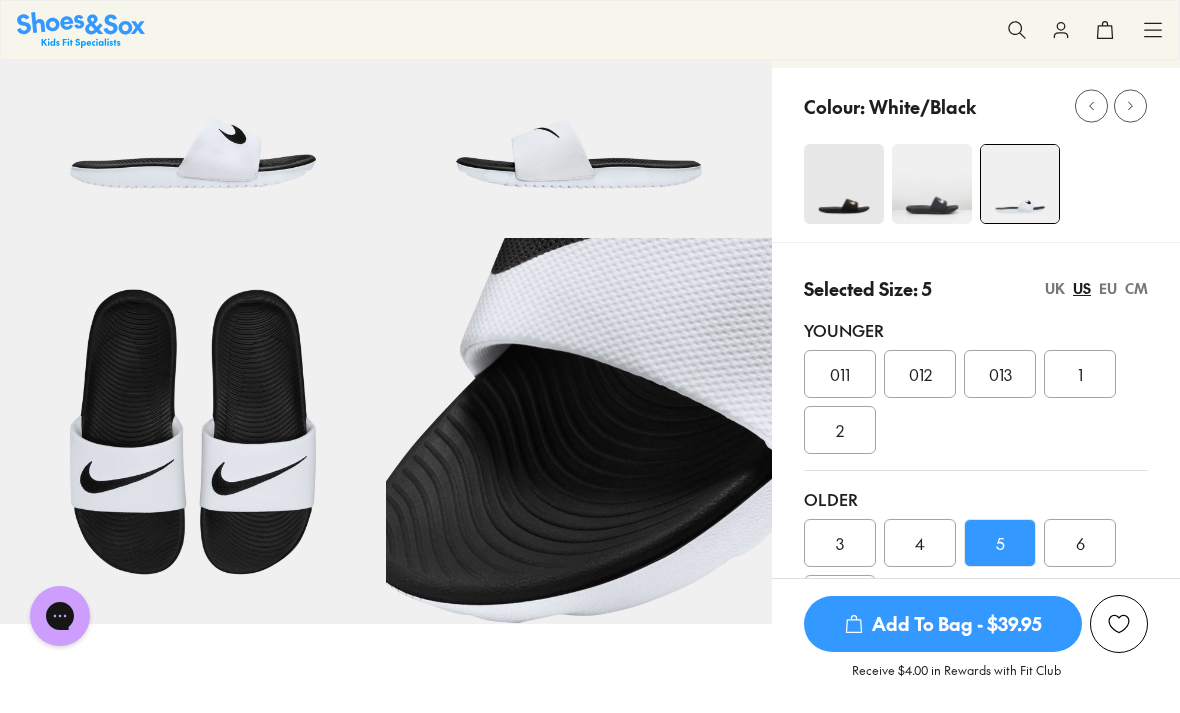 scroll, scrollTop: 0, scrollLeft: 0, axis: both 